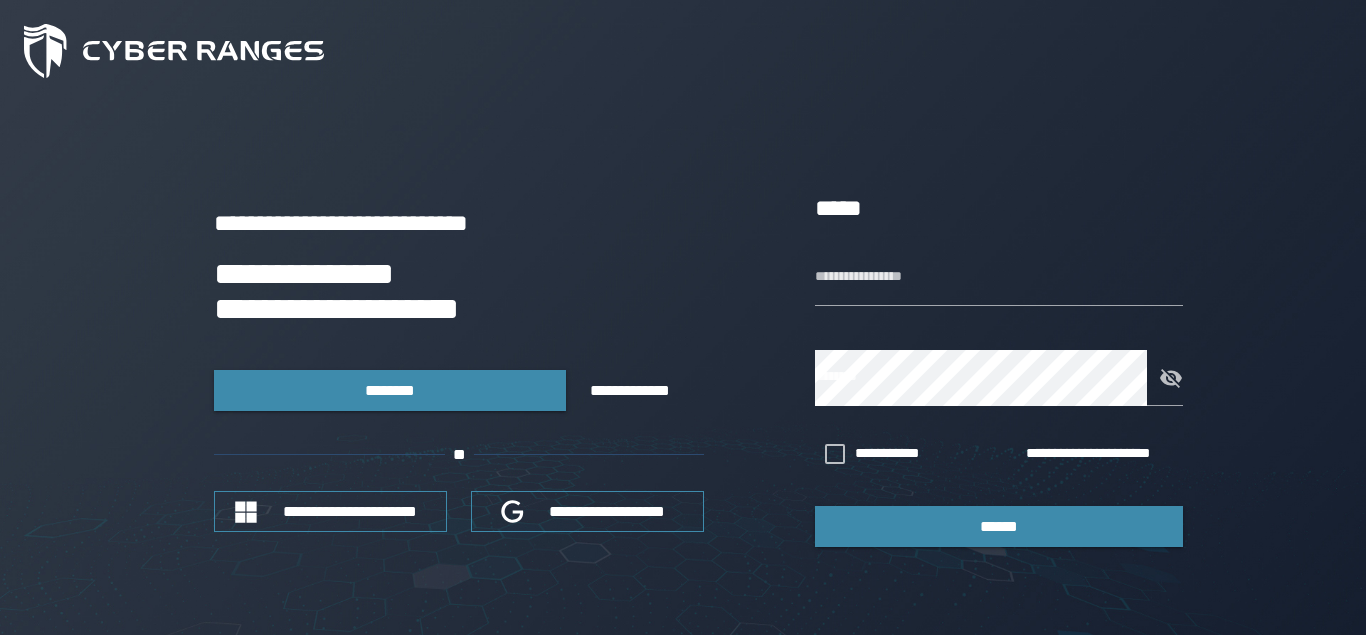 scroll, scrollTop: 0, scrollLeft: 0, axis: both 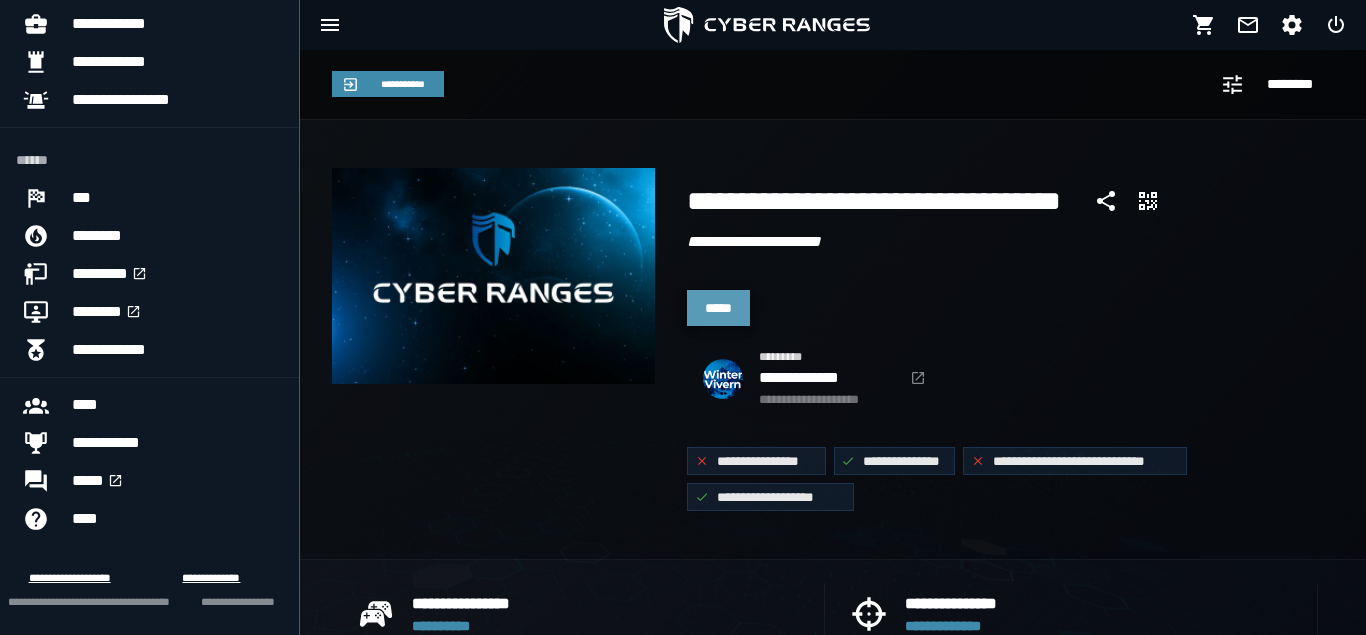 click on "*****" at bounding box center (718, 308) 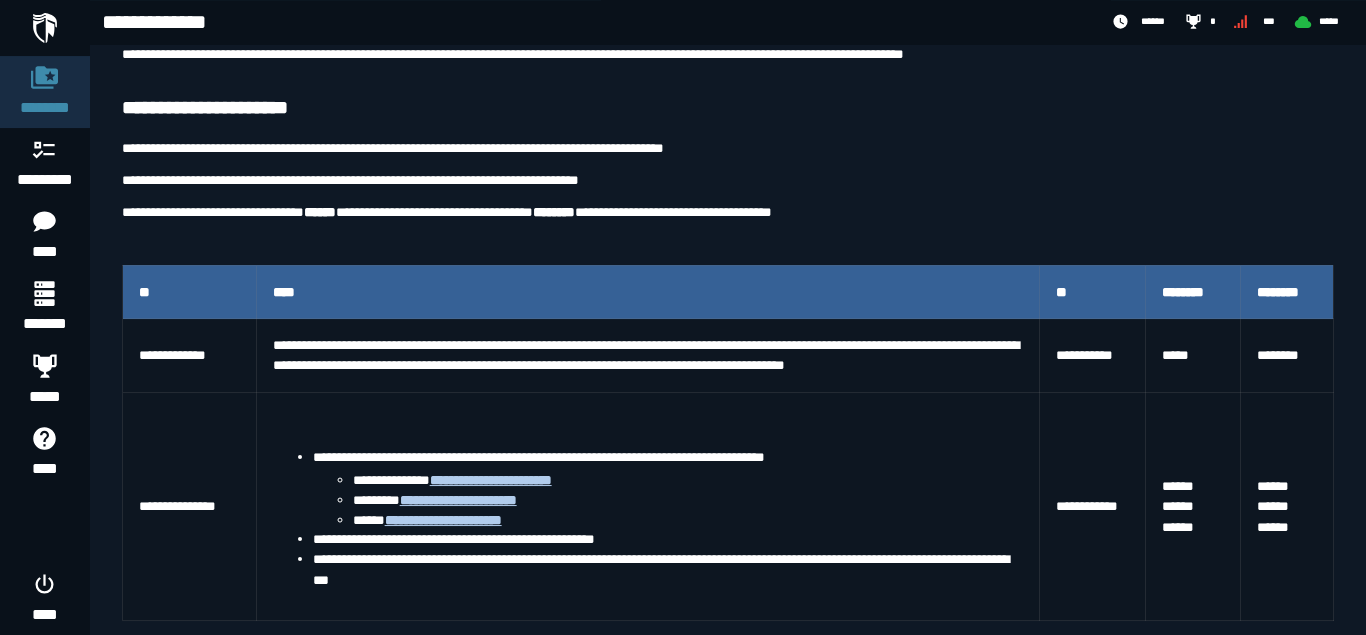 scroll, scrollTop: 0, scrollLeft: 0, axis: both 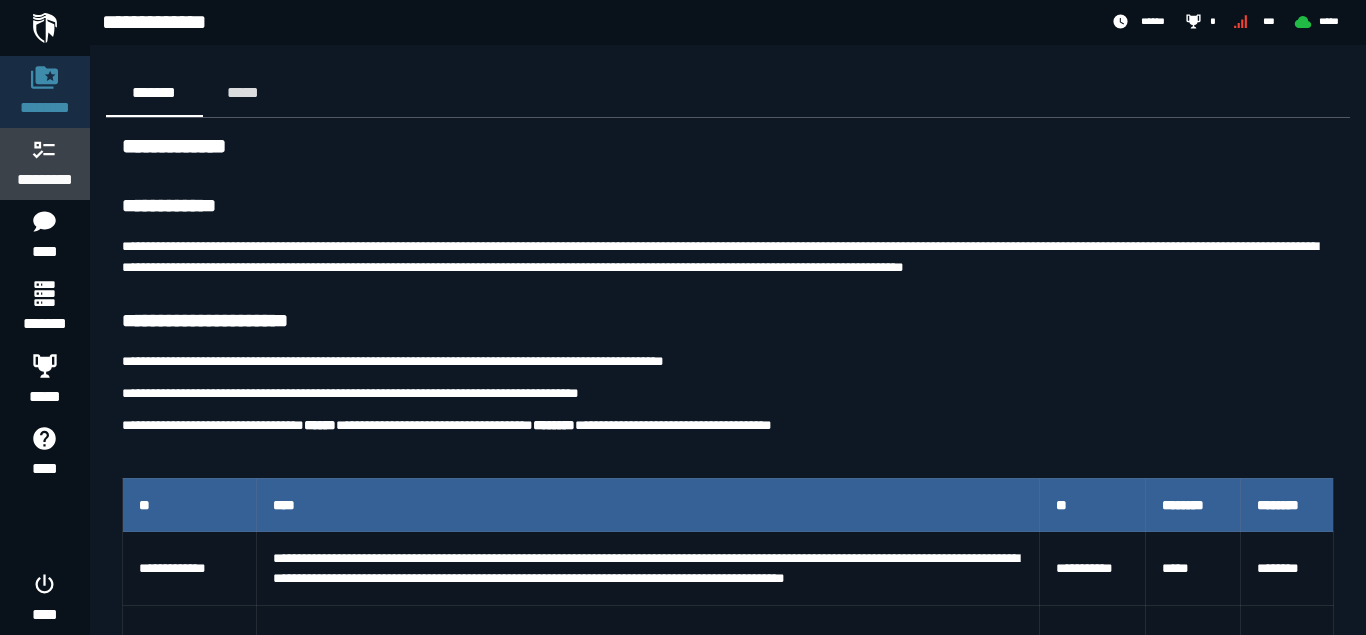 click at bounding box center (45, 149) 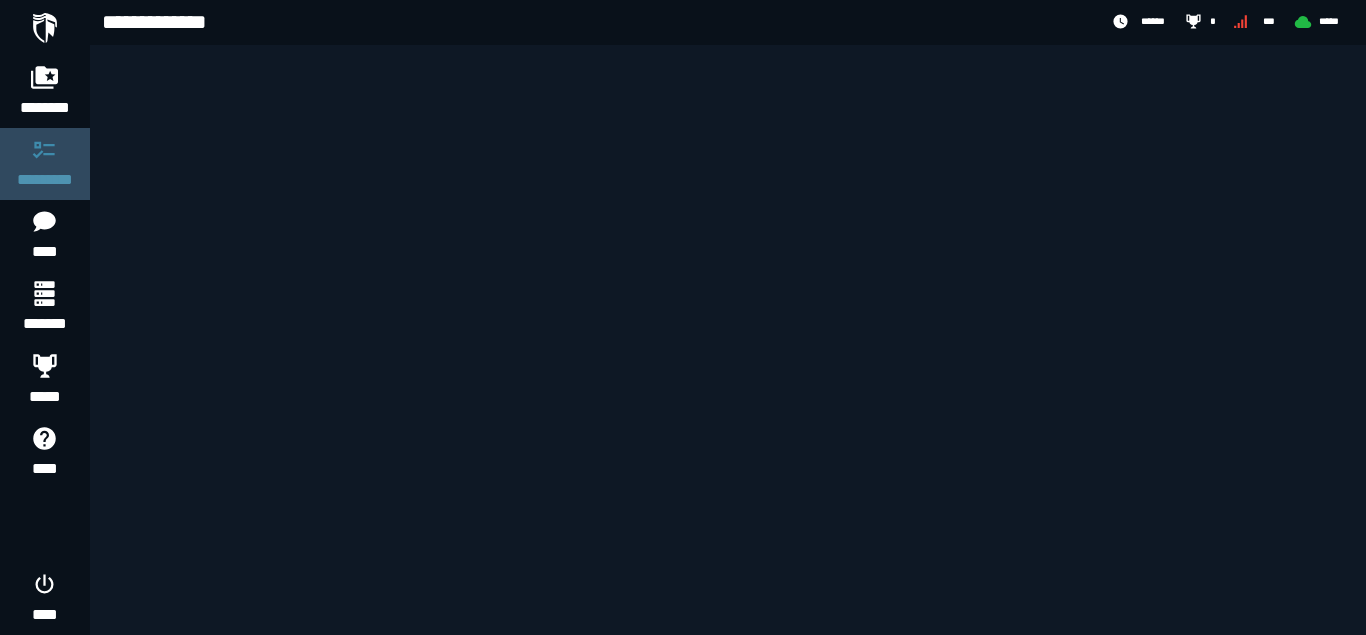 click at bounding box center [45, 149] 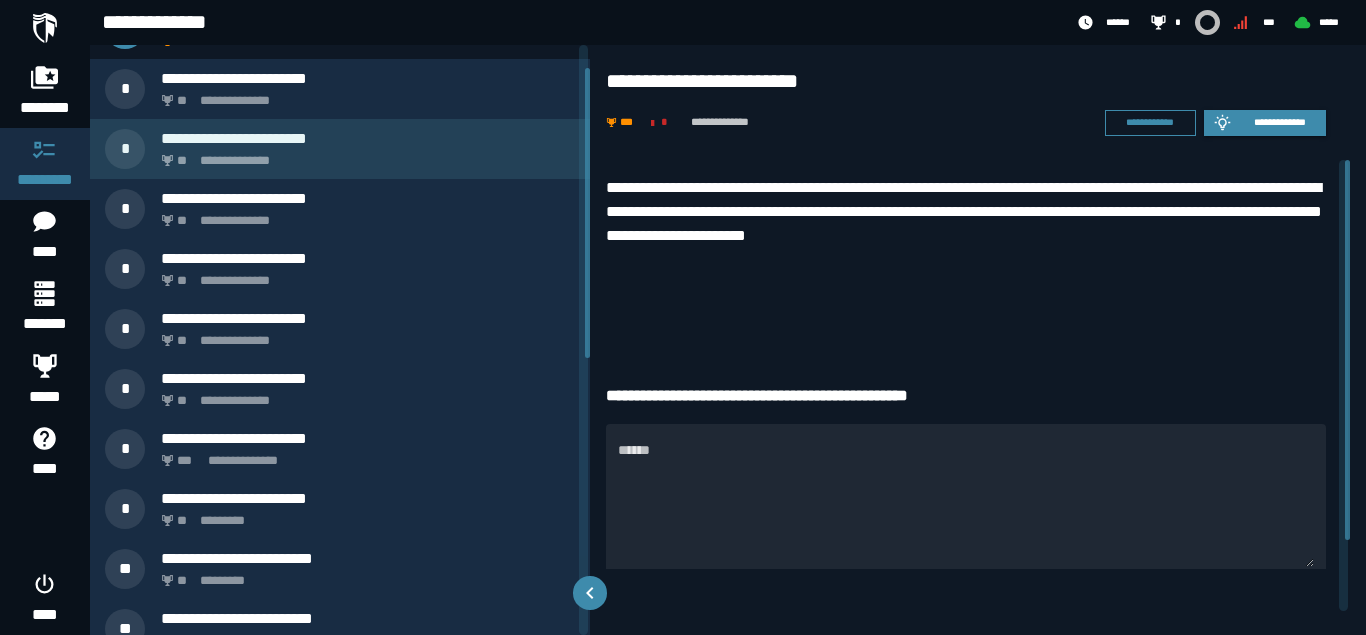 scroll, scrollTop: 0, scrollLeft: 0, axis: both 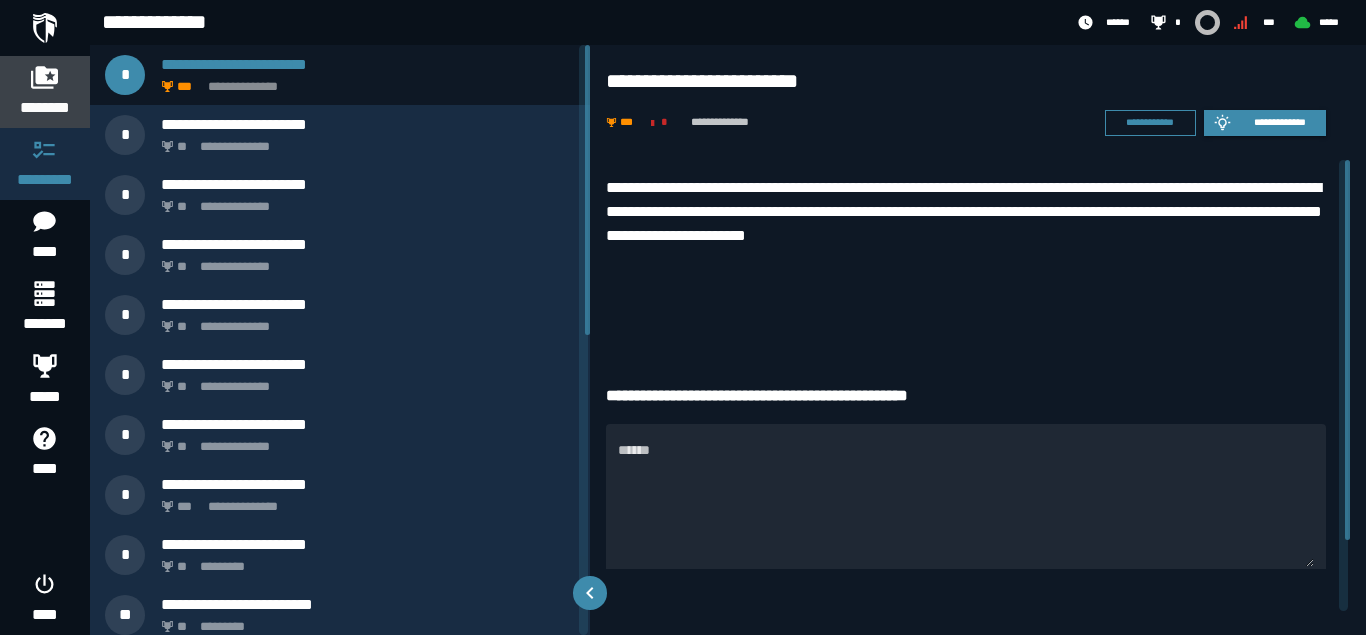 click on "********" at bounding box center [45, 108] 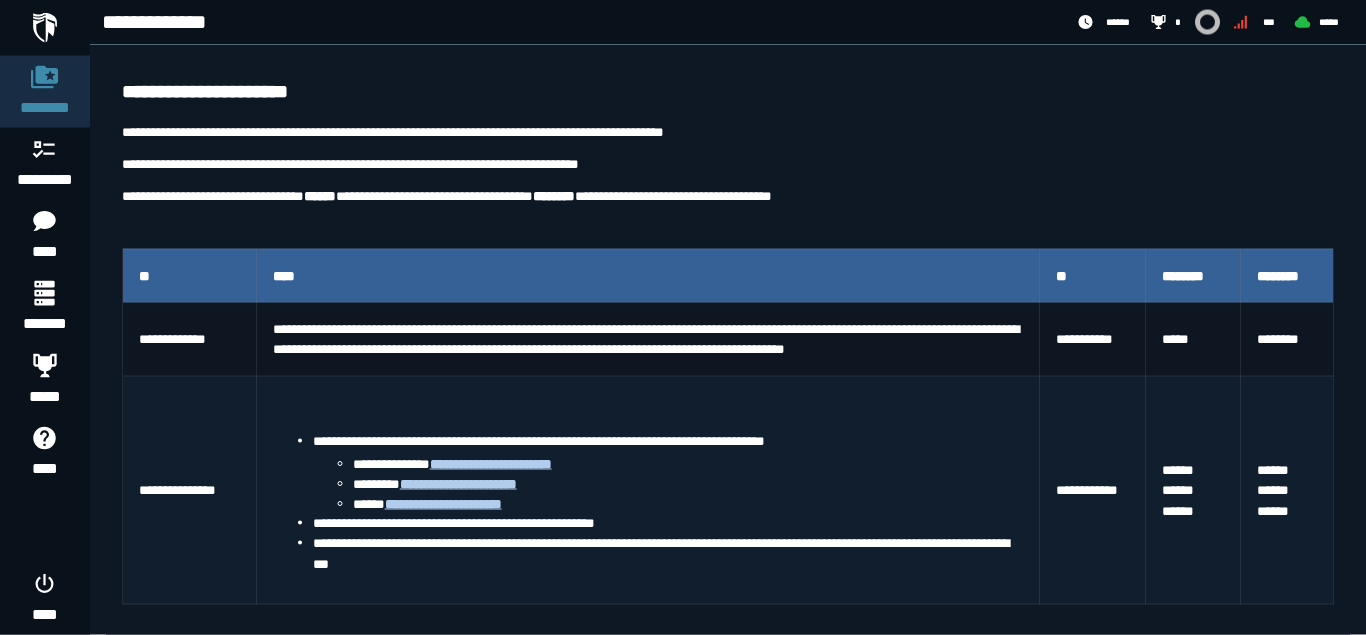 scroll, scrollTop: 121, scrollLeft: 0, axis: vertical 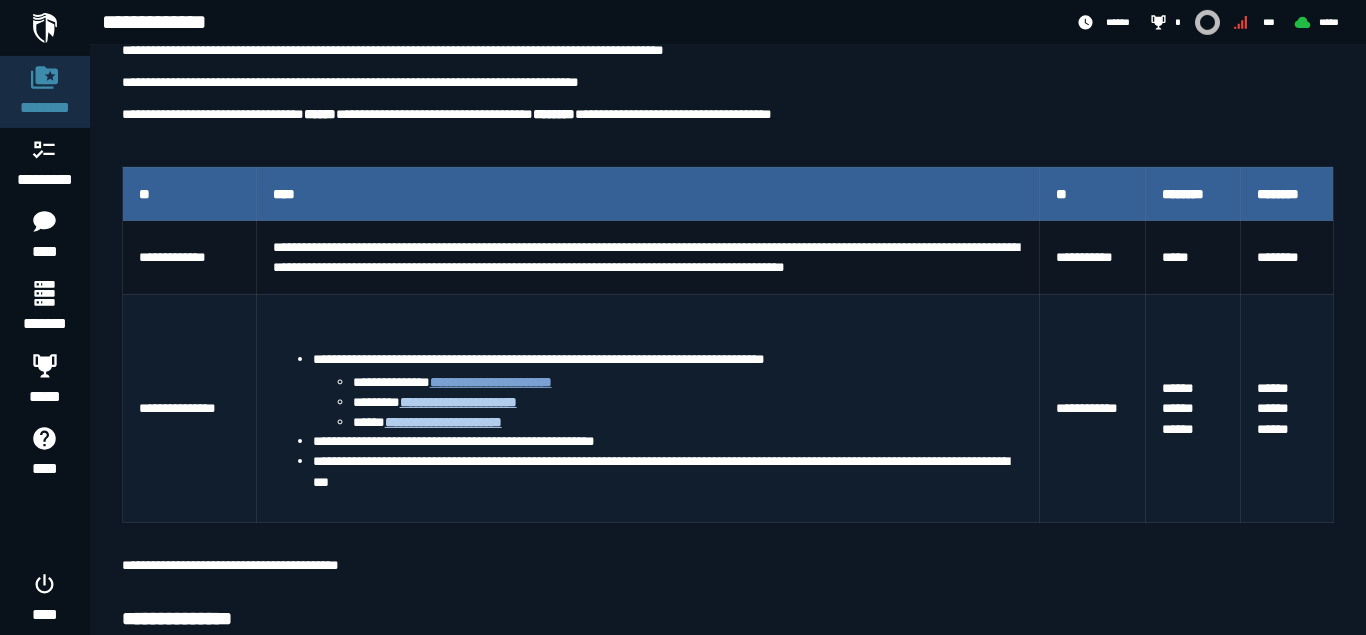 click on "**********" at bounding box center [491, 382] 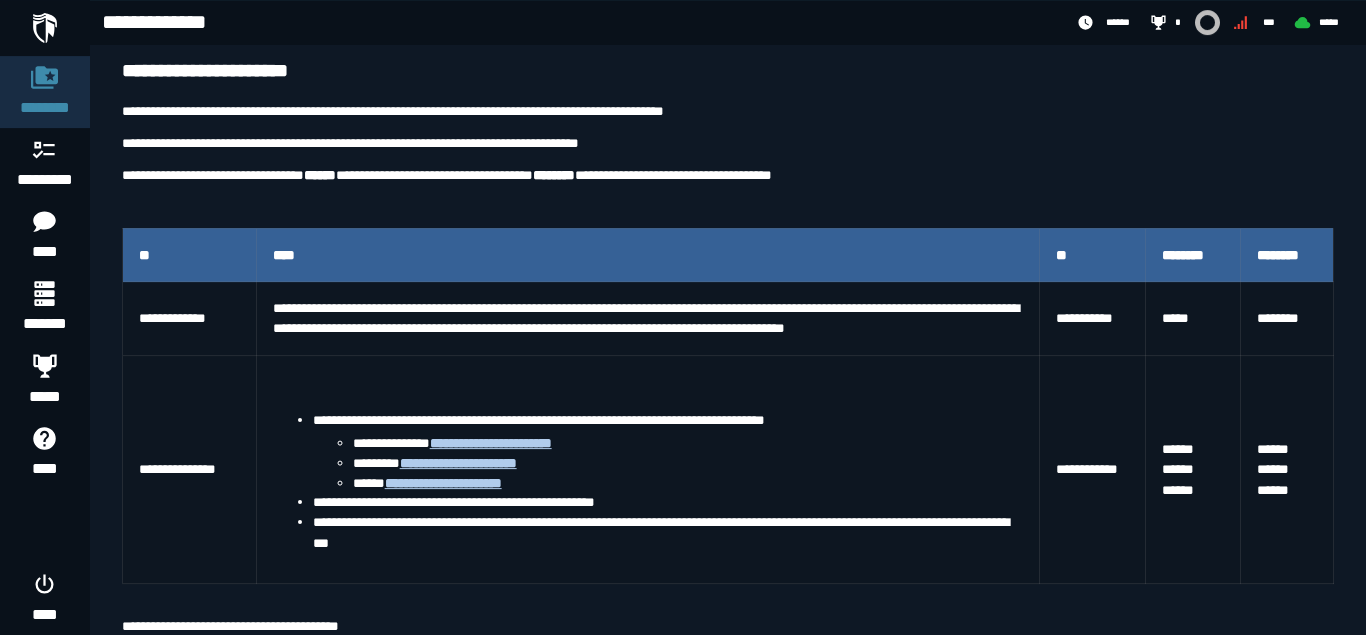 scroll, scrollTop: 226, scrollLeft: 0, axis: vertical 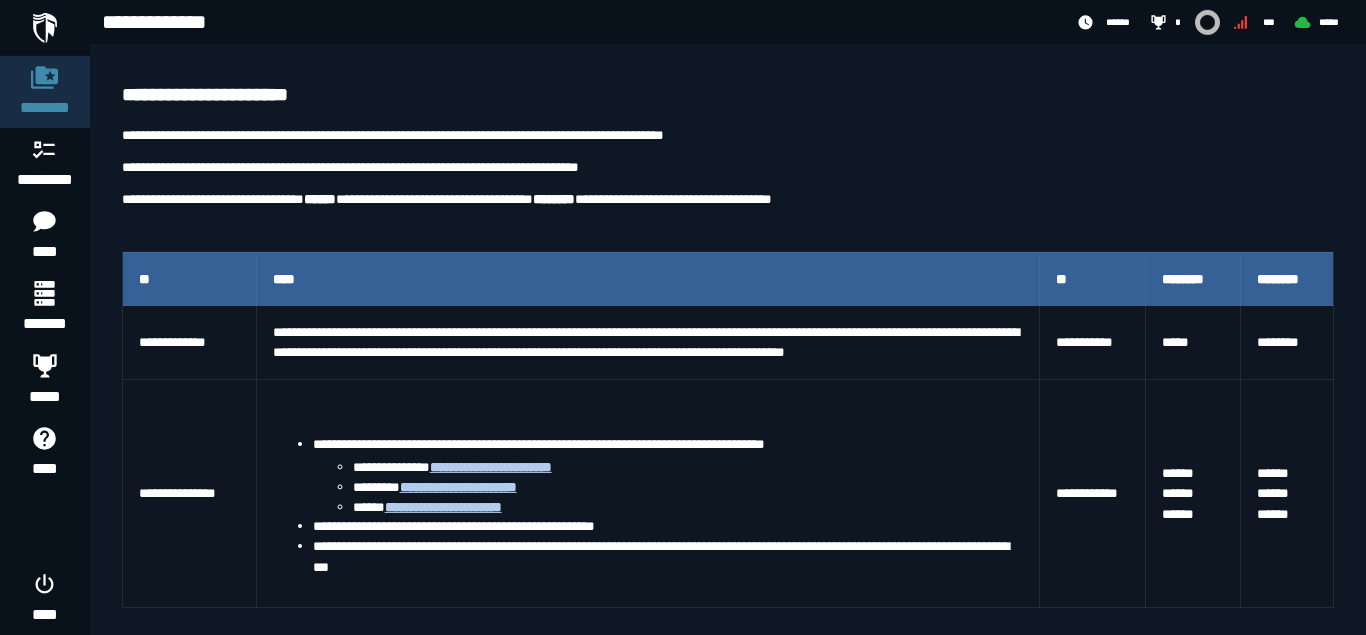 click on "**********" at bounding box center (728, 797) 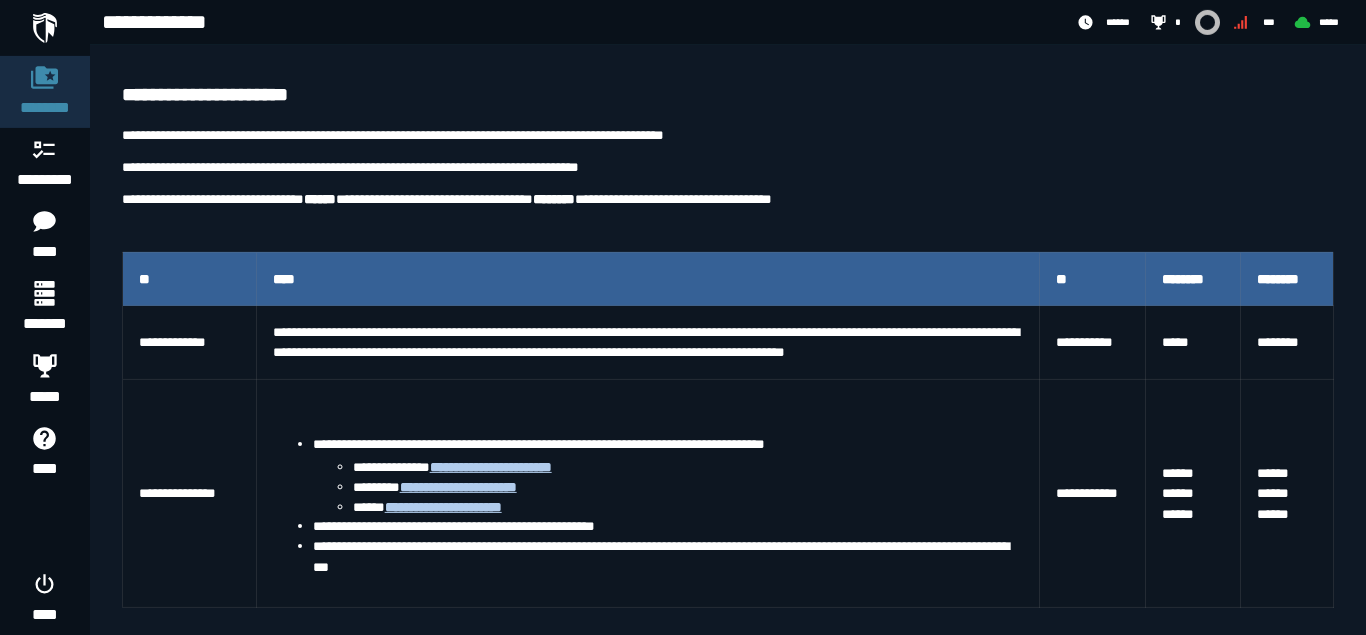 click on "**********" at bounding box center (728, 797) 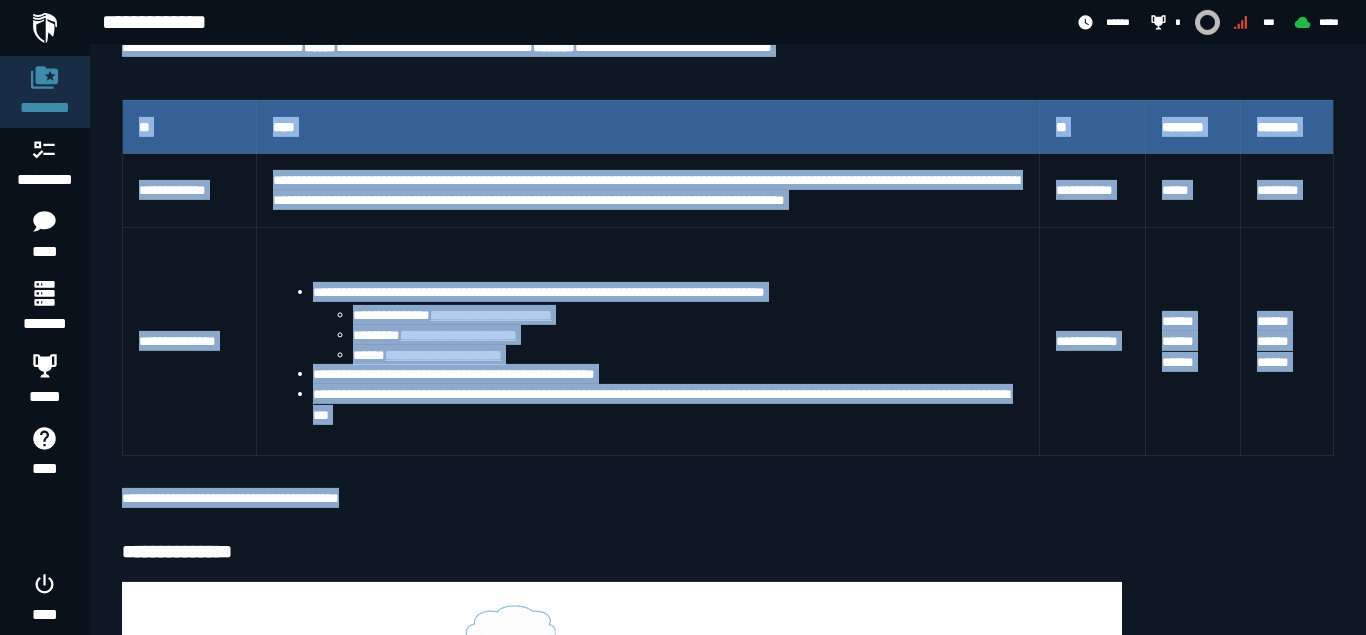 scroll, scrollTop: 434, scrollLeft: 0, axis: vertical 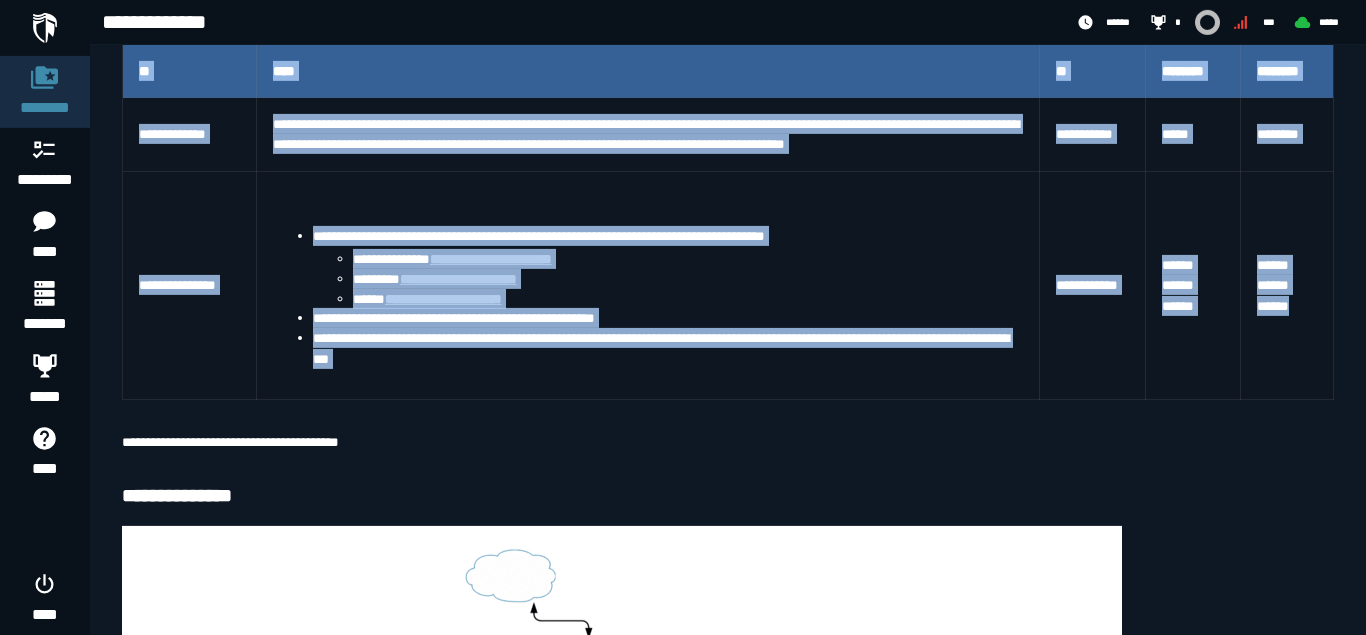 drag, startPoint x: 117, startPoint y: 80, endPoint x: 613, endPoint y: 403, distance: 591.8995 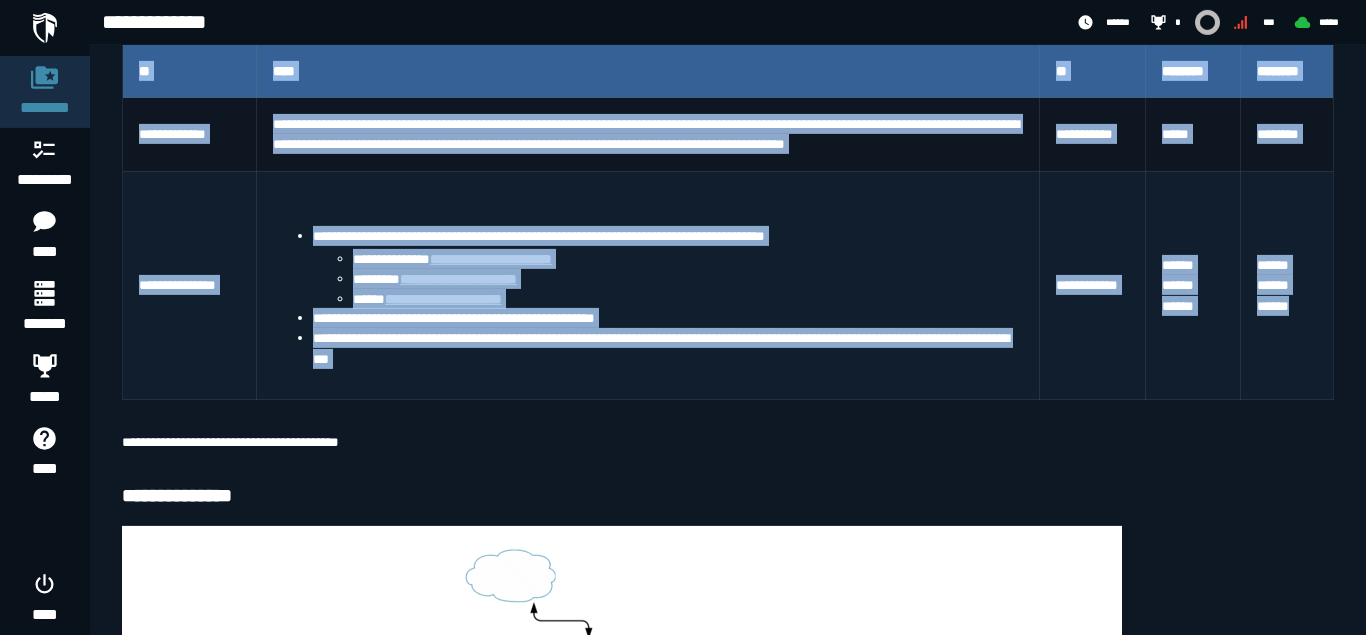 click at bounding box center (648, 198) 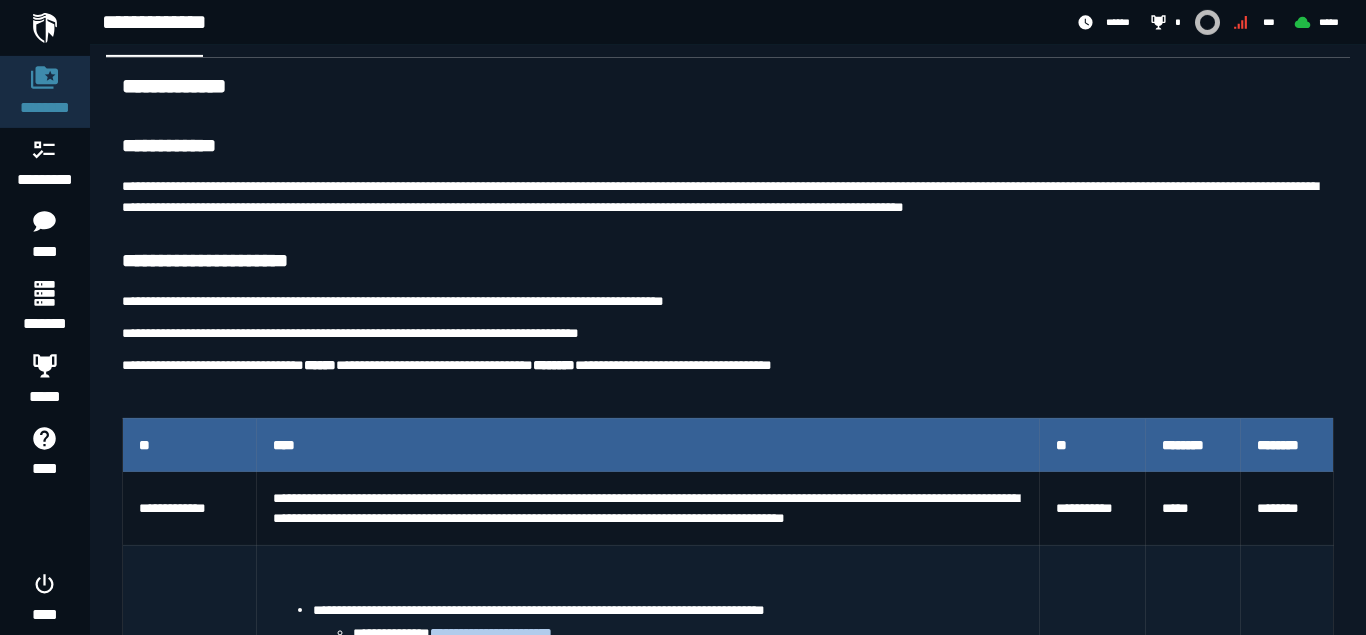 scroll, scrollTop: 0, scrollLeft: 0, axis: both 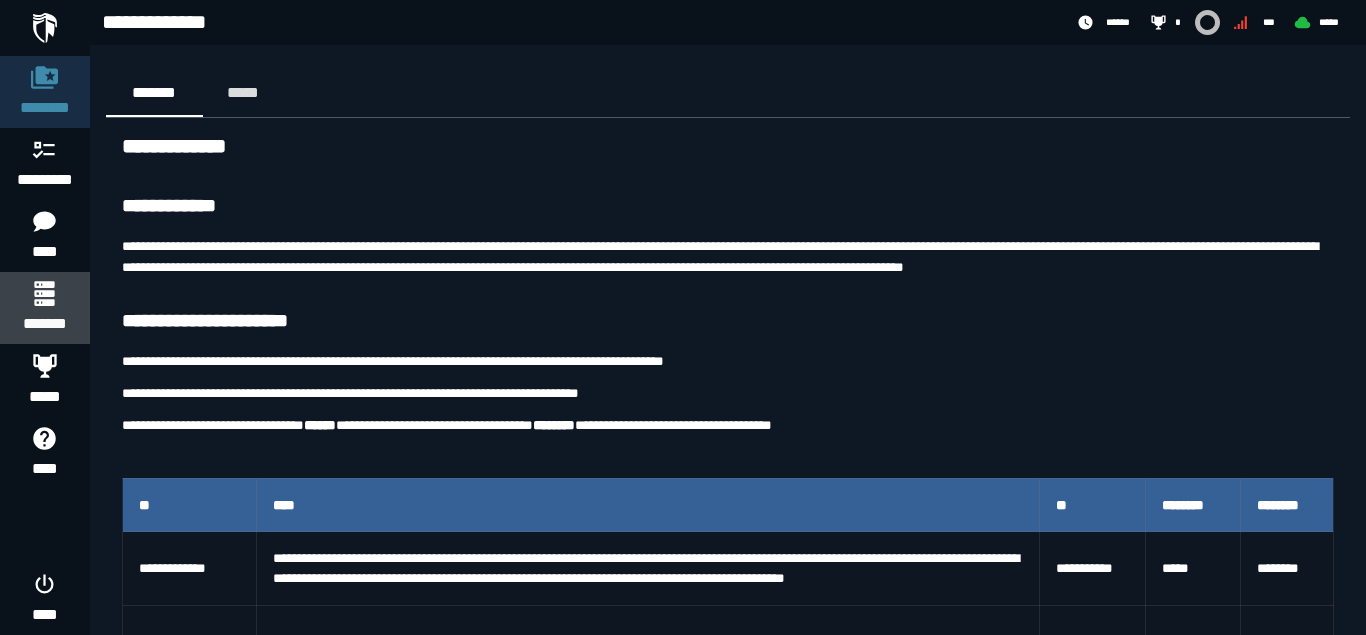click at bounding box center (44, 293) 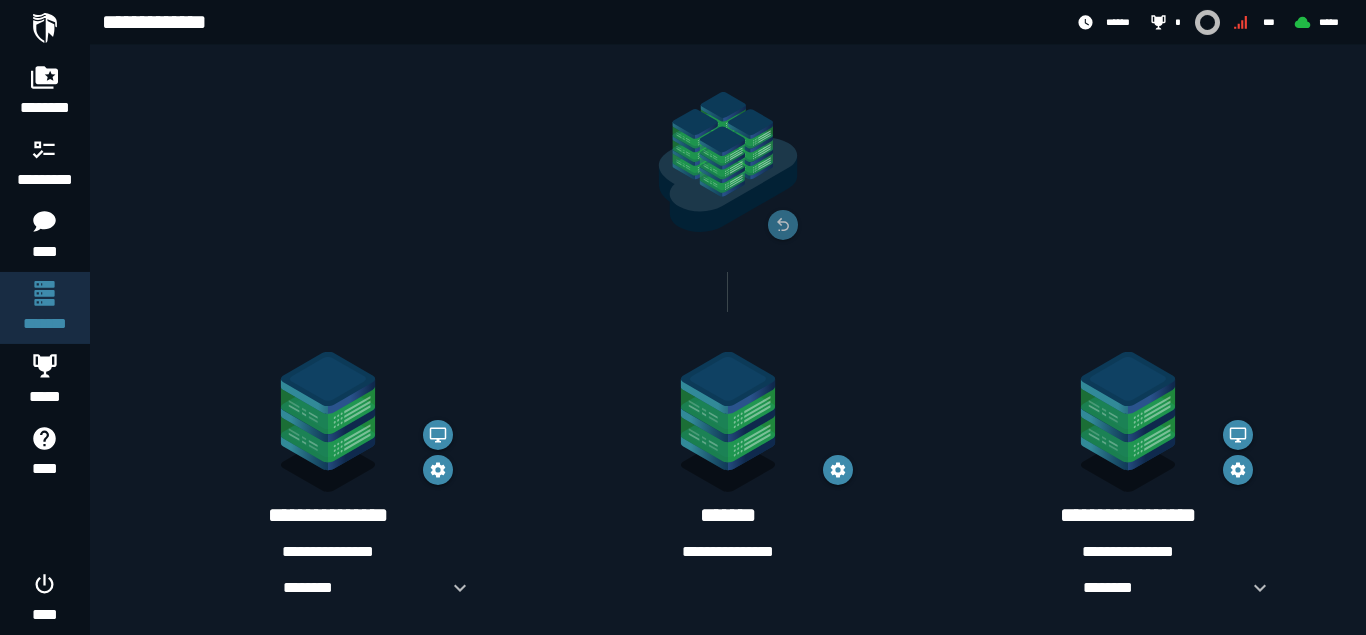 scroll, scrollTop: 0, scrollLeft: 0, axis: both 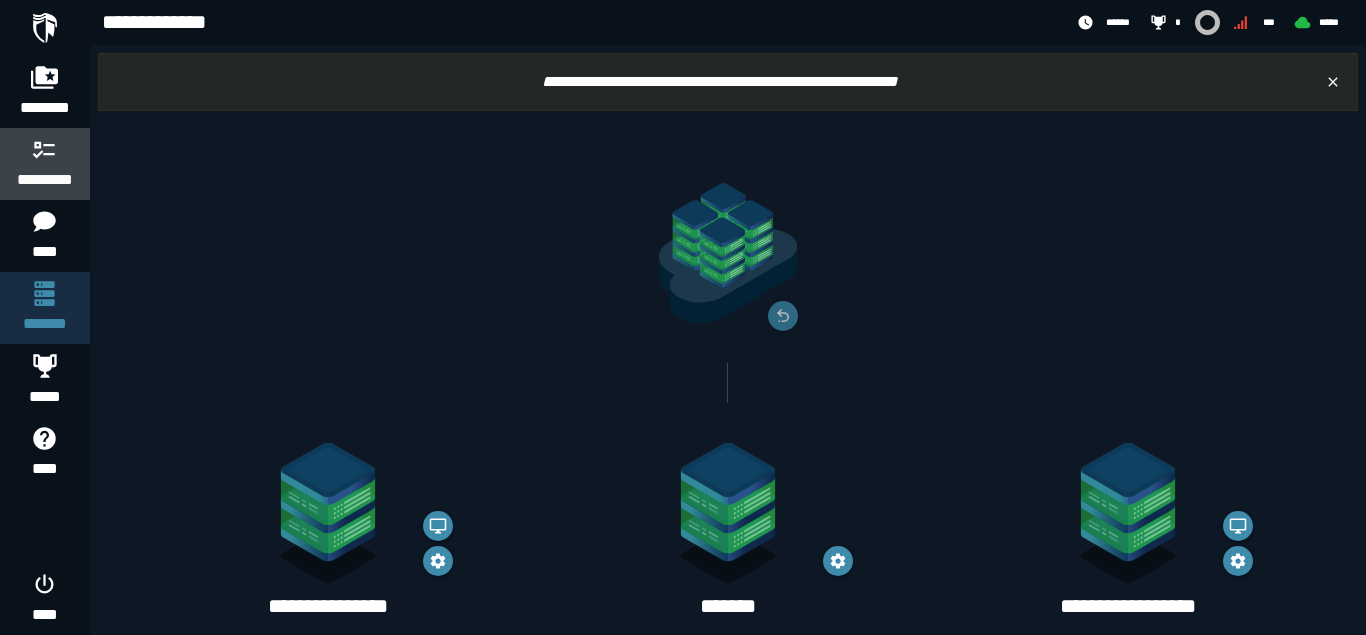 click 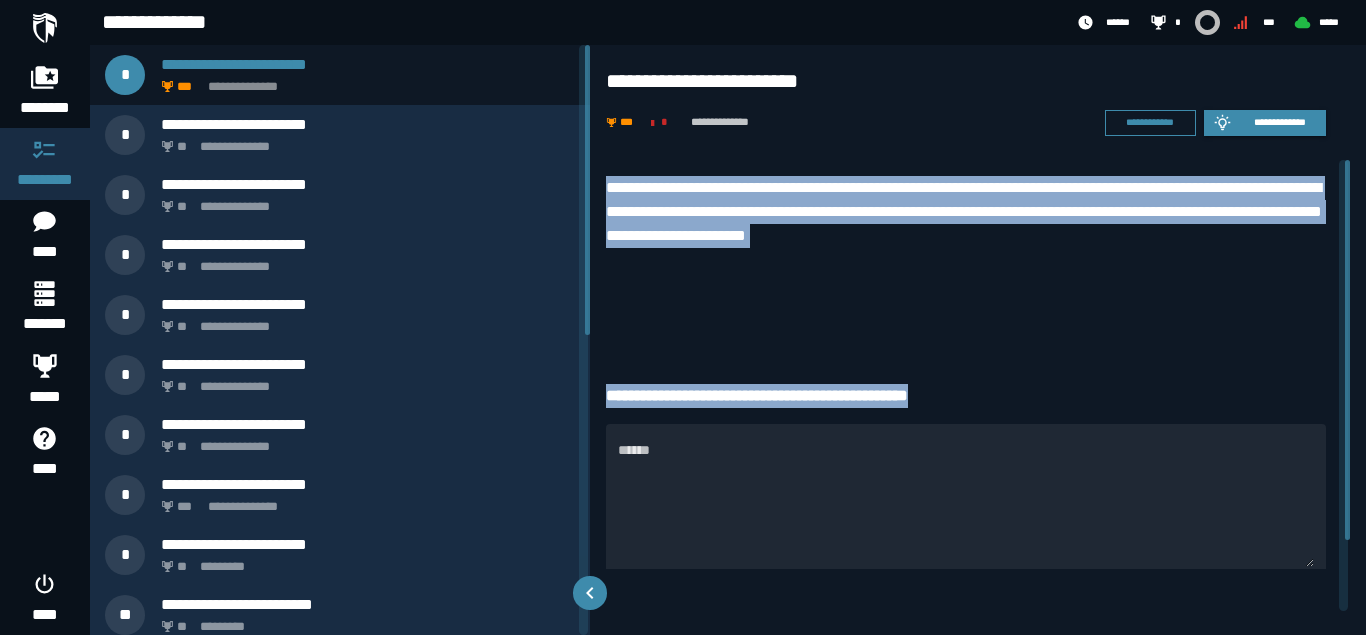 drag, startPoint x: 606, startPoint y: 181, endPoint x: 1009, endPoint y: 387, distance: 452.59805 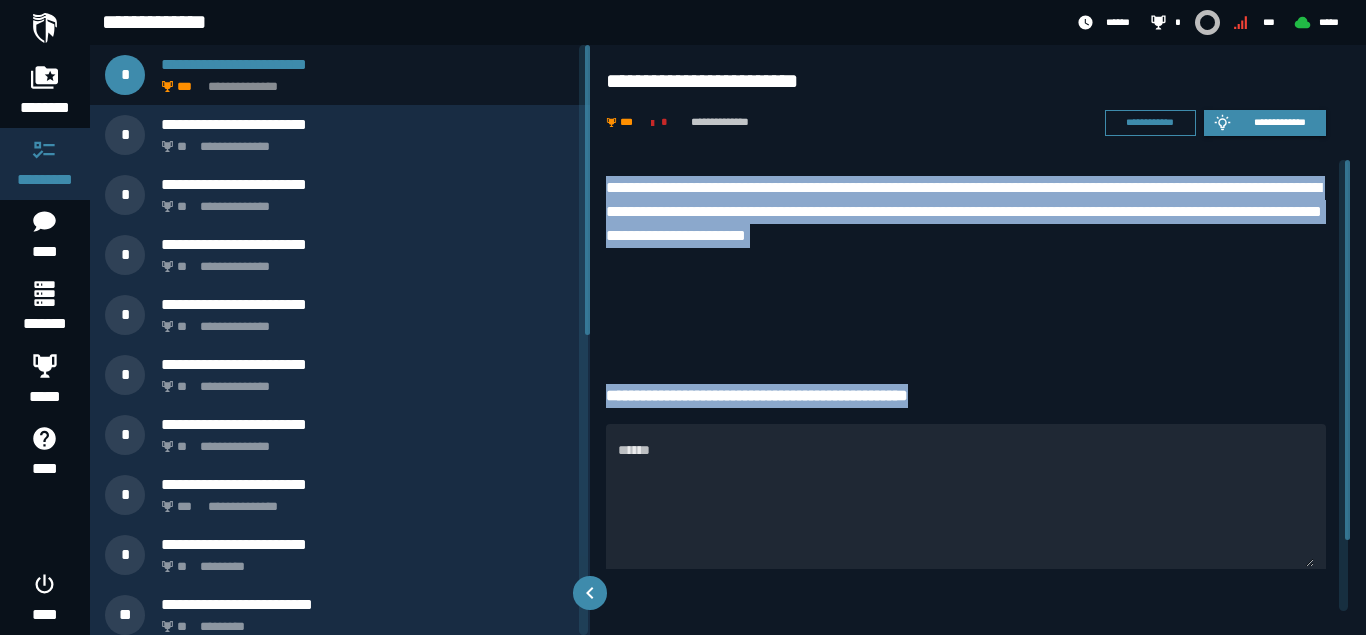 copy on "**********" 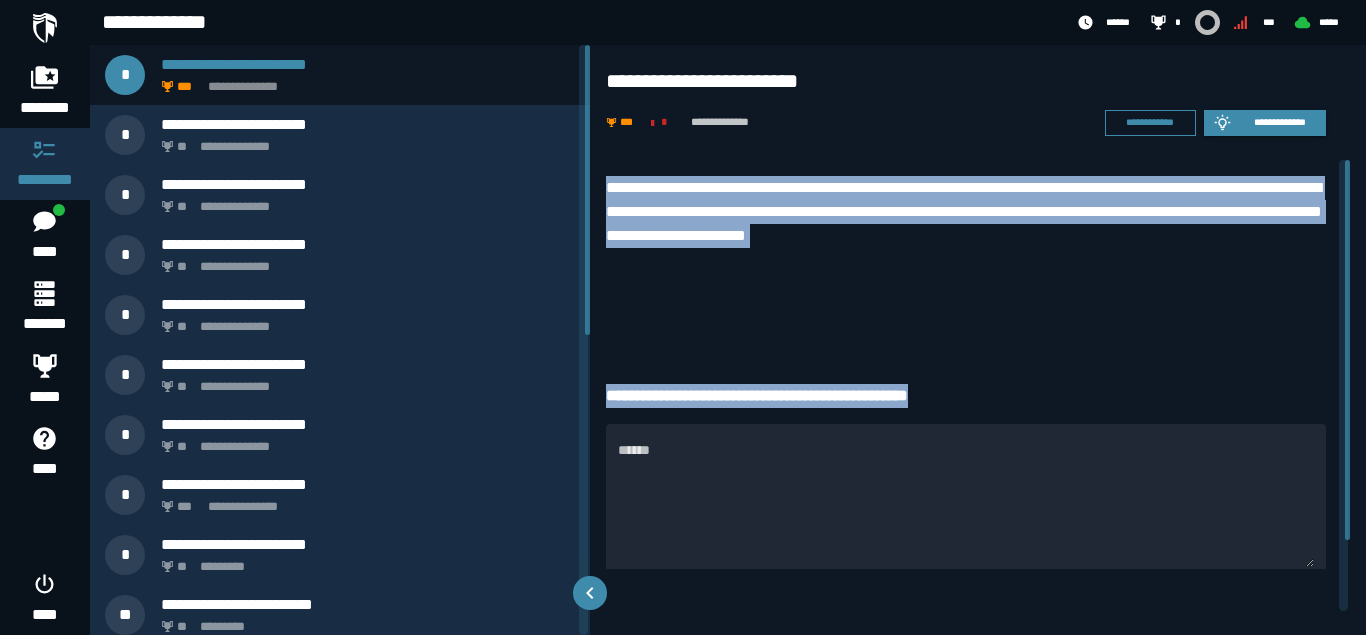 click on "**********" at bounding box center [966, 256] 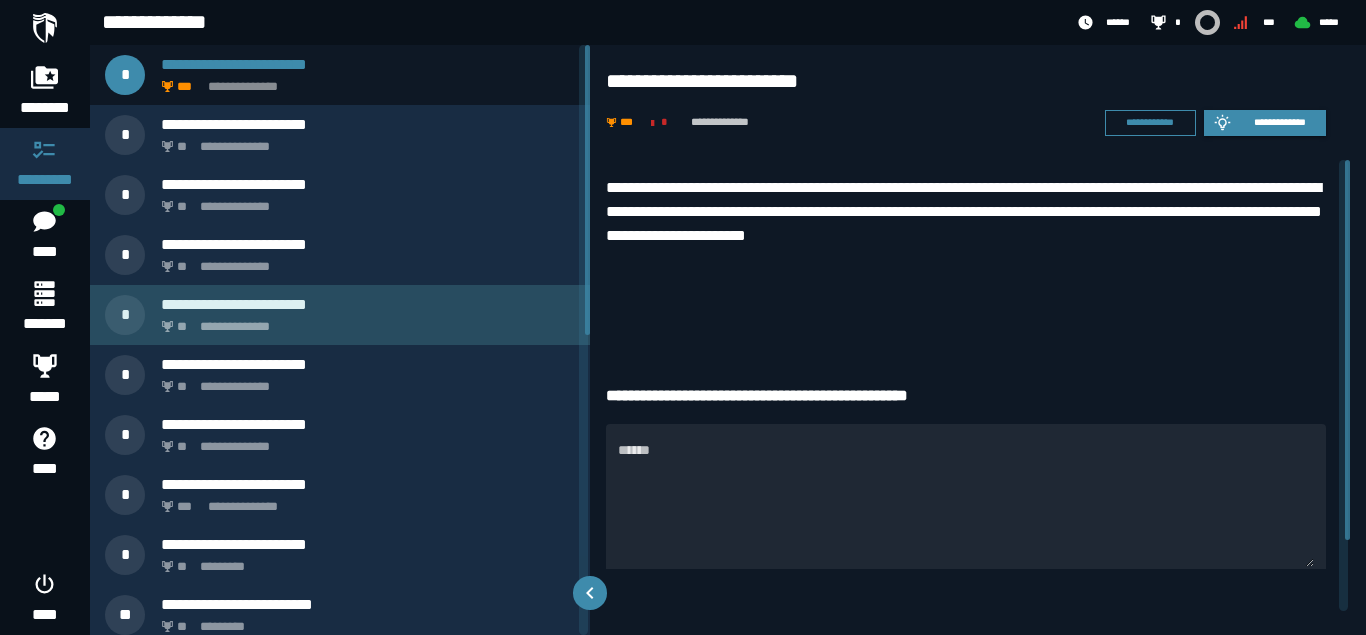 click on "**********" at bounding box center [368, 304] 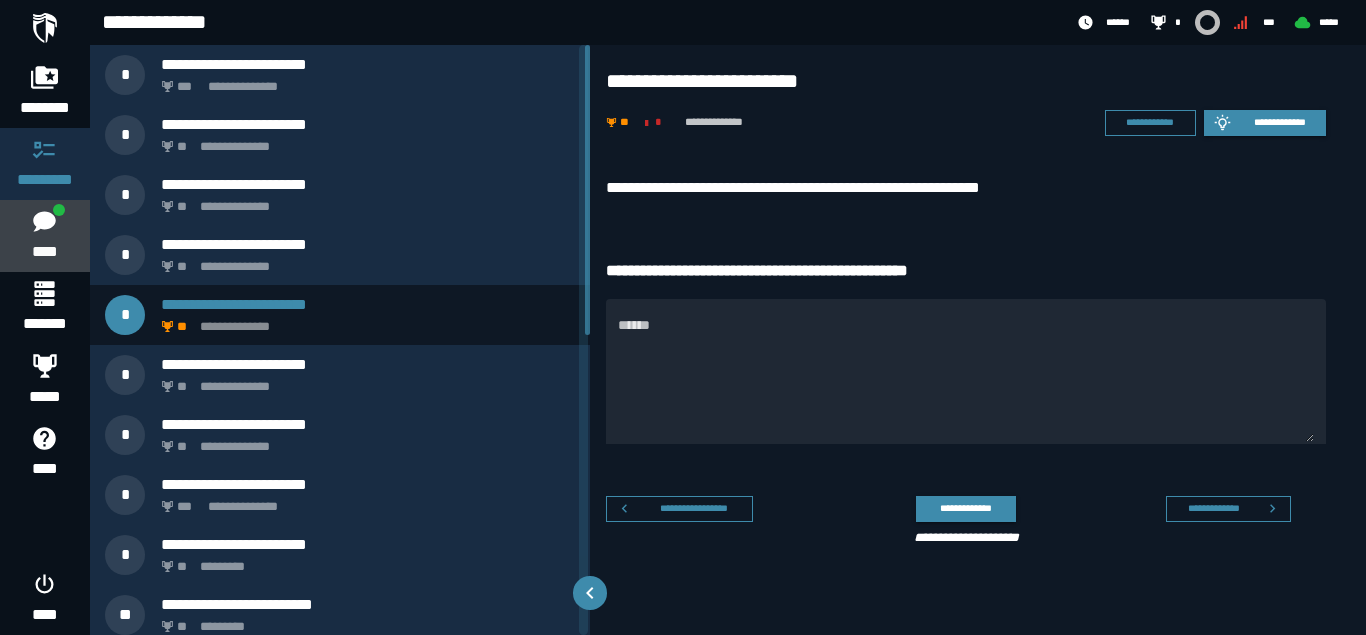 click 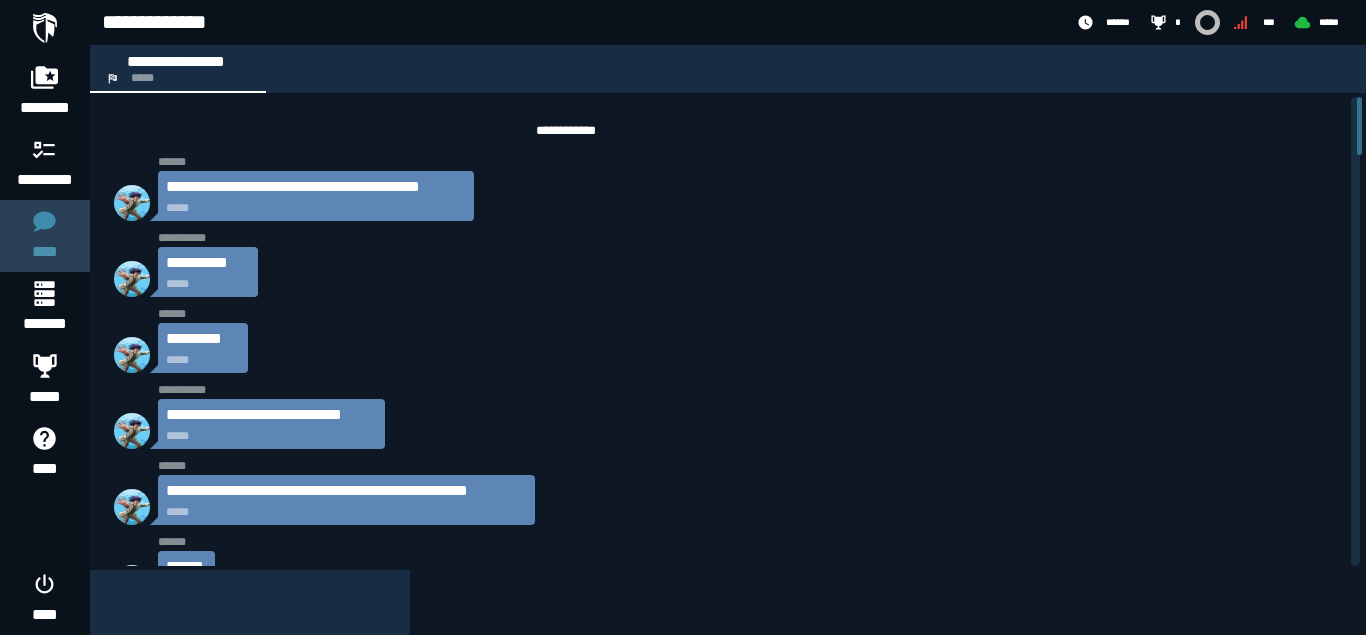 scroll, scrollTop: 3331, scrollLeft: 0, axis: vertical 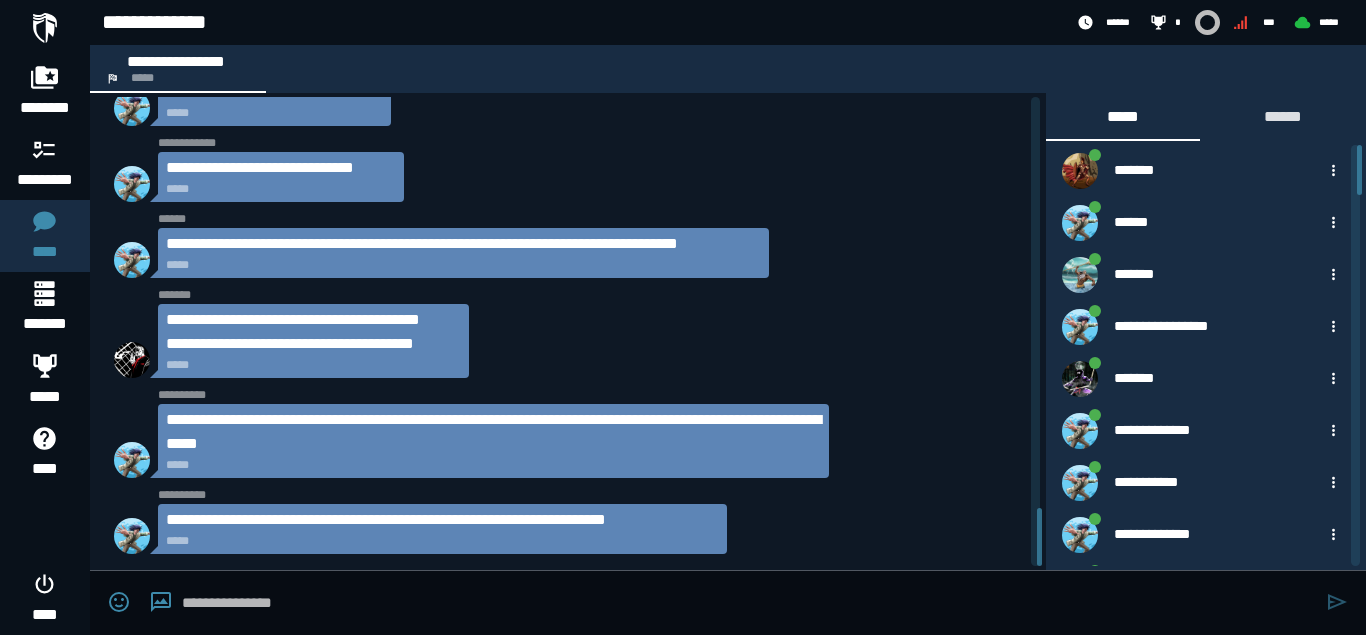 click on "**********" 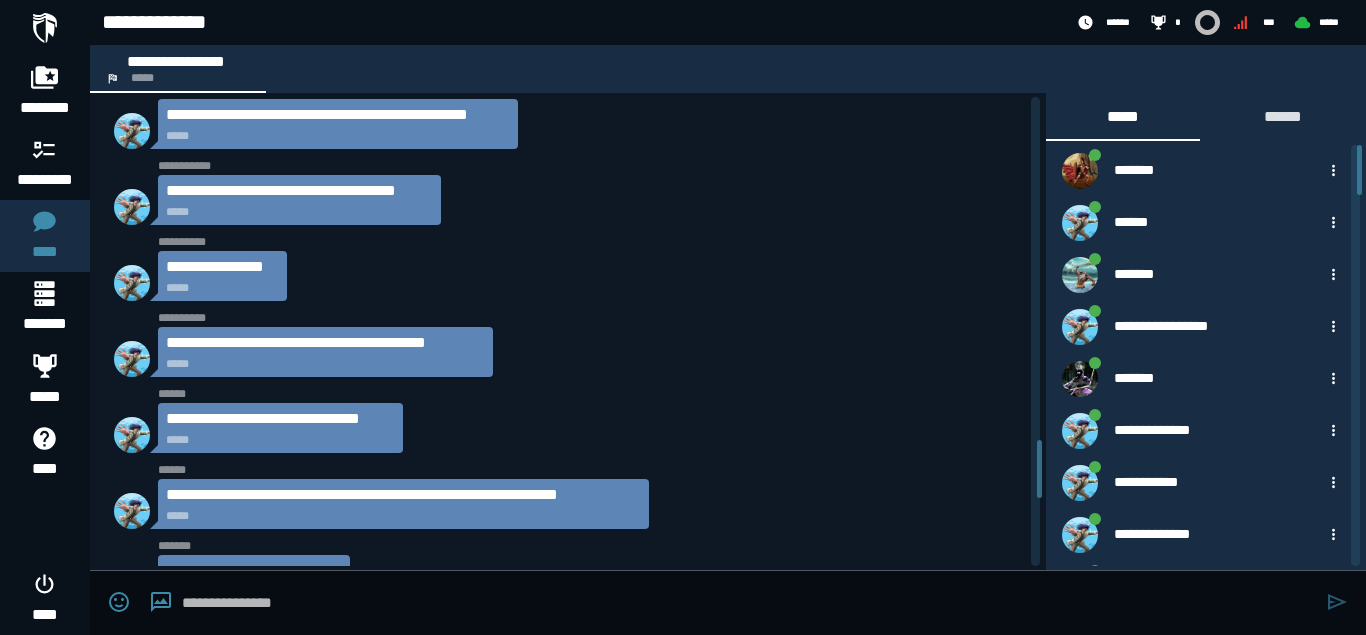 scroll, scrollTop: 3331, scrollLeft: 0, axis: vertical 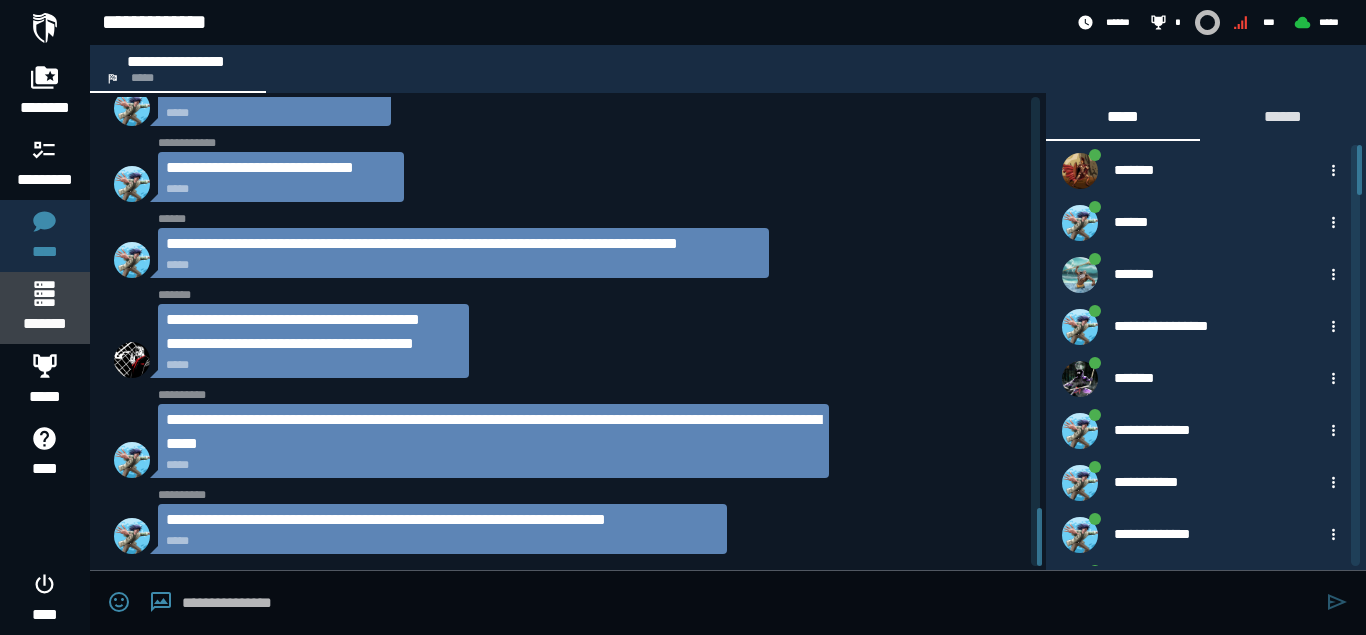 click at bounding box center [44, 293] 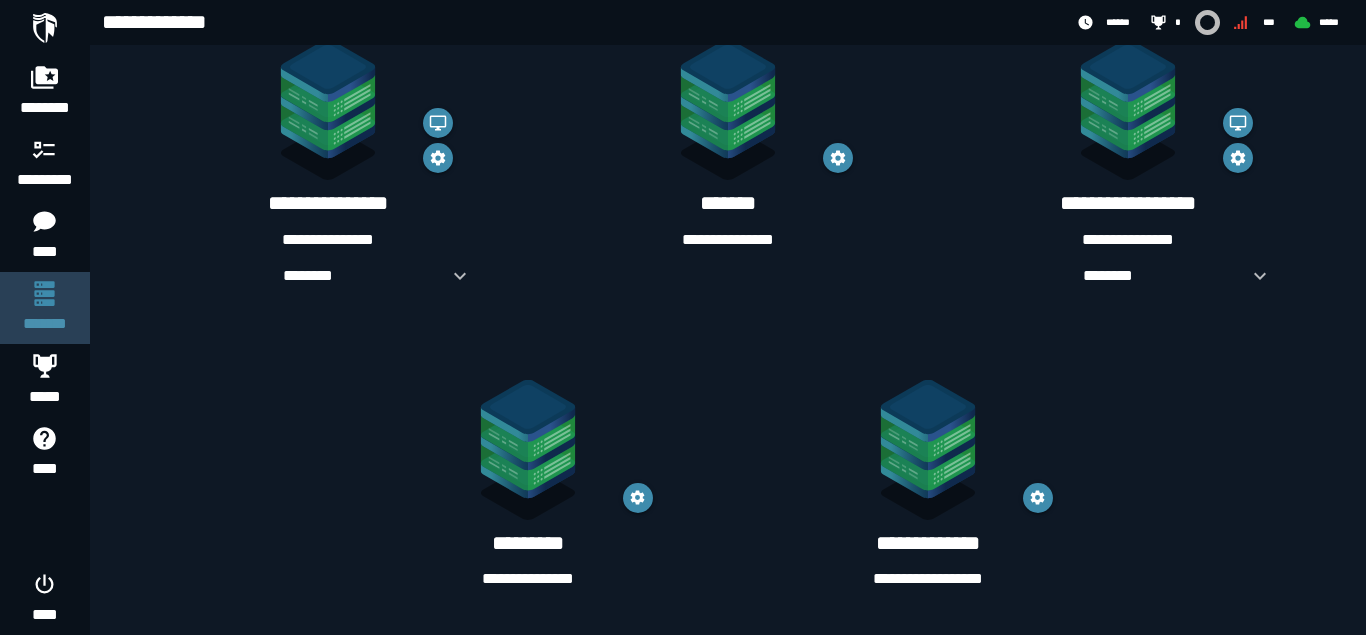 scroll, scrollTop: 386, scrollLeft: 0, axis: vertical 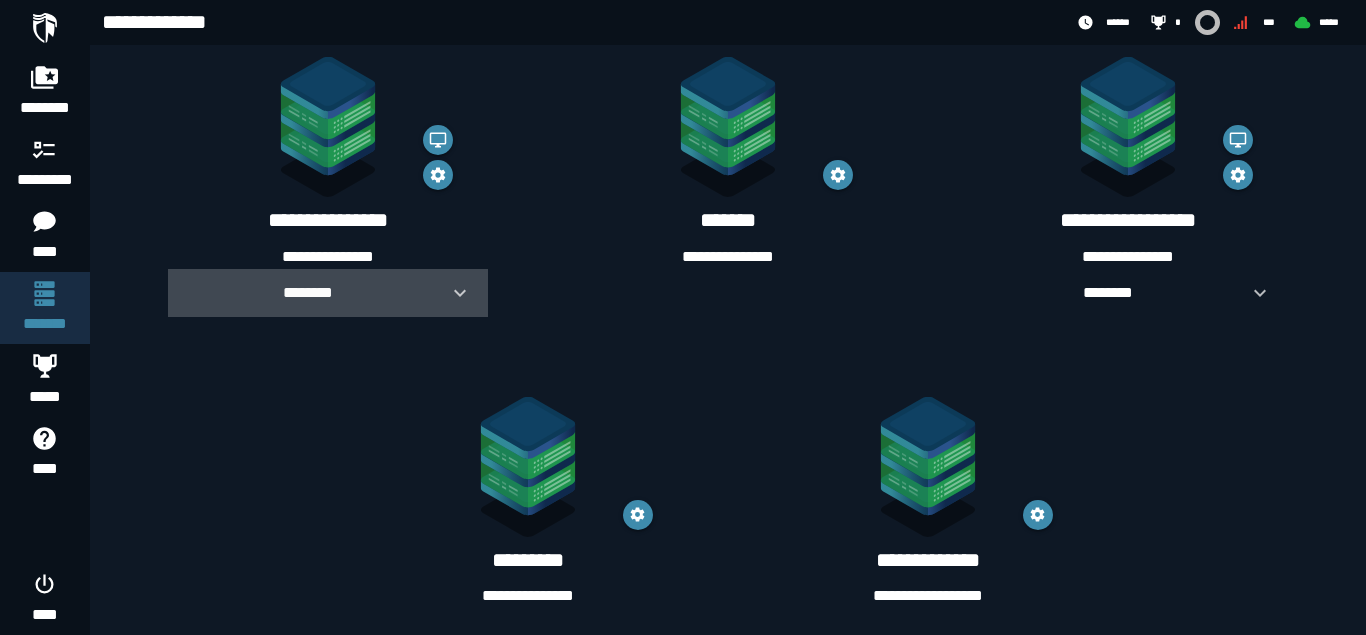 click 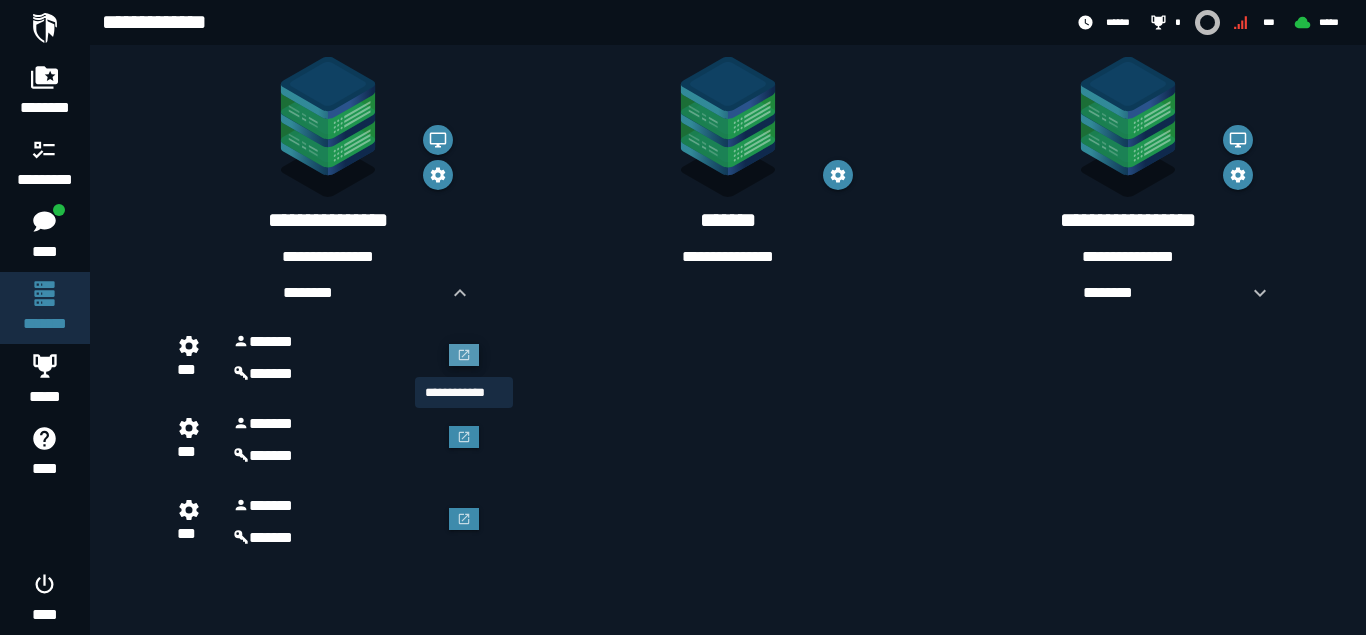 click 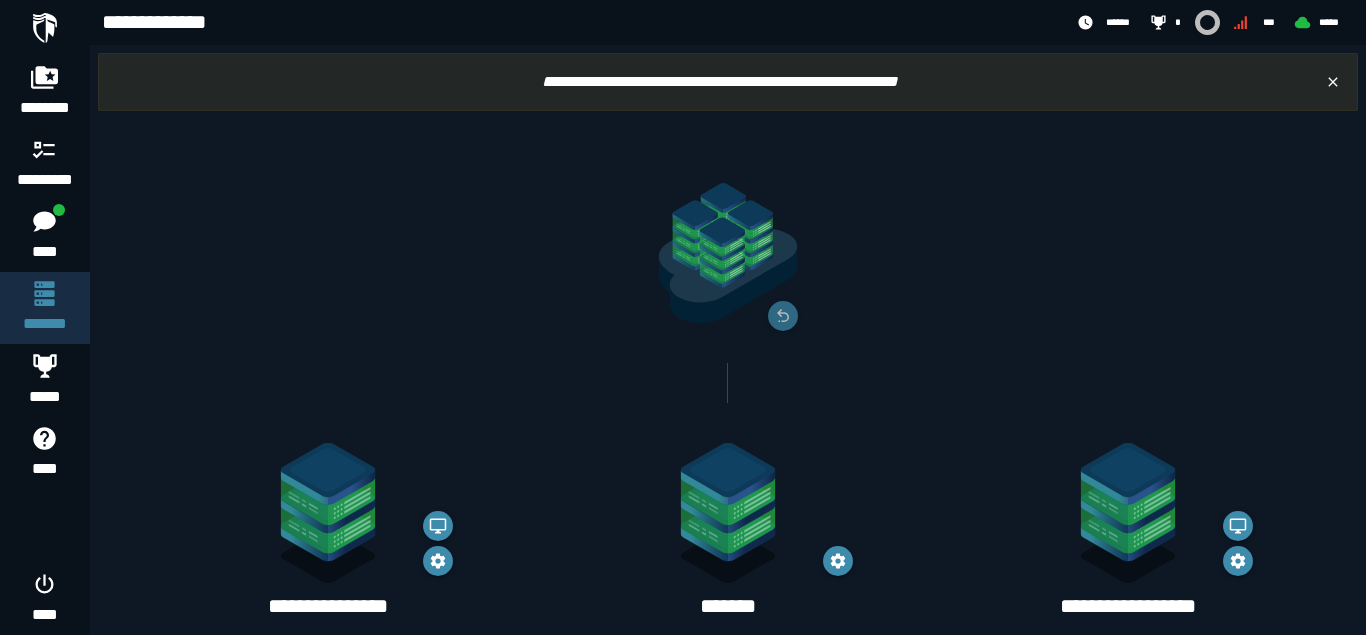 scroll, scrollTop: 386, scrollLeft: 0, axis: vertical 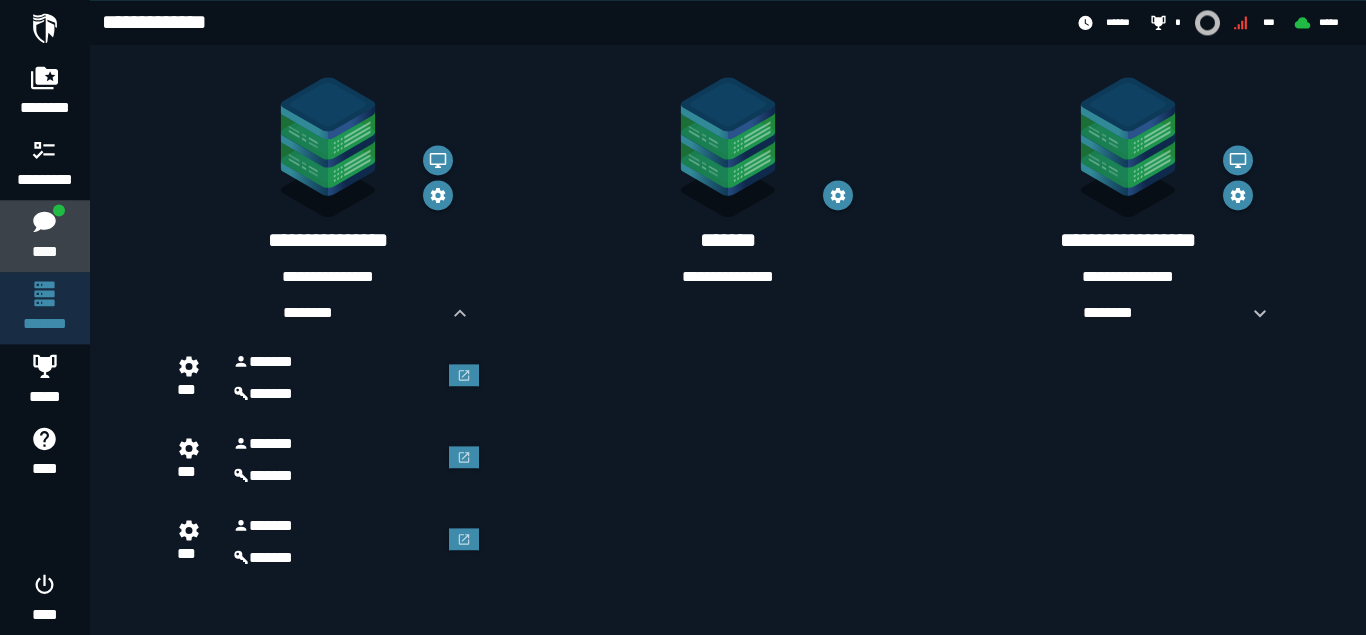 click 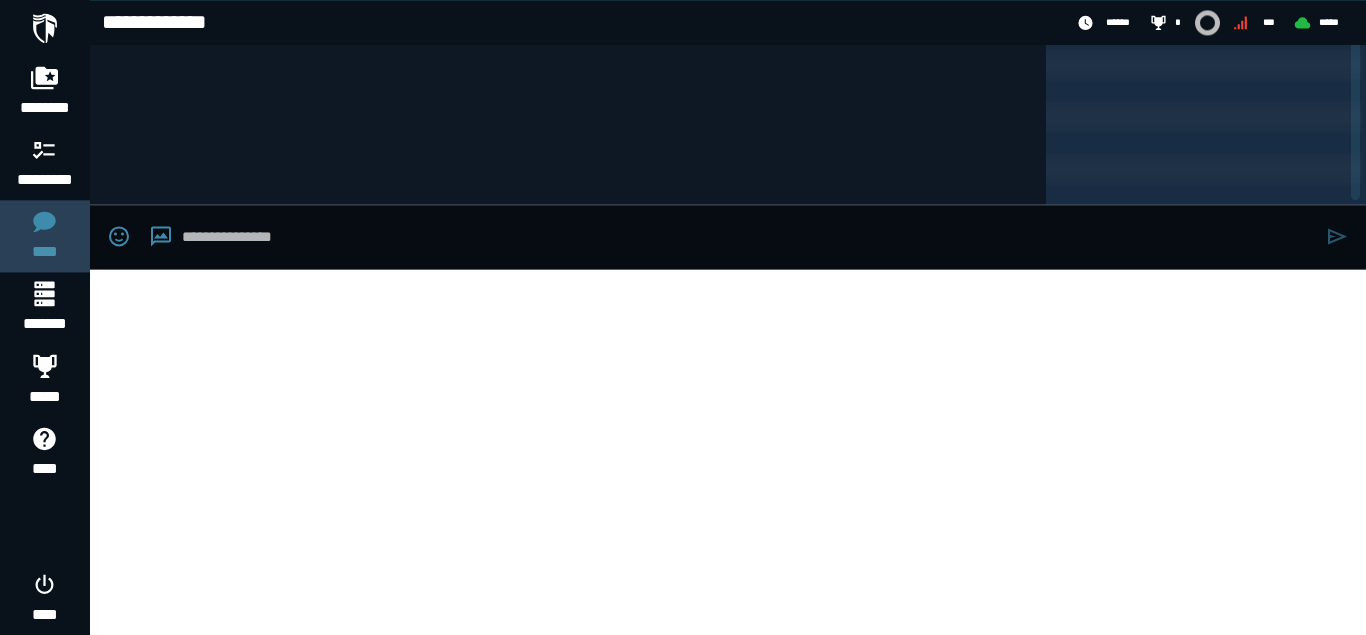 scroll, scrollTop: 0, scrollLeft: 0, axis: both 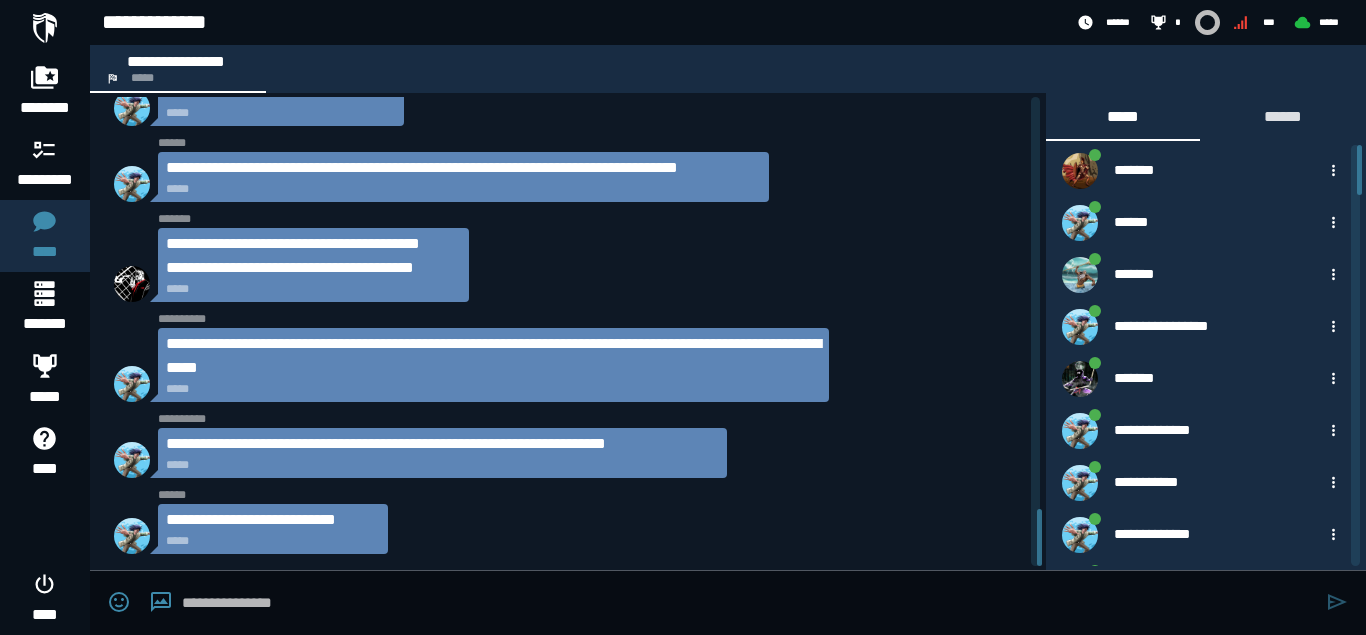 click on "**********" at bounding box center [463, 168] 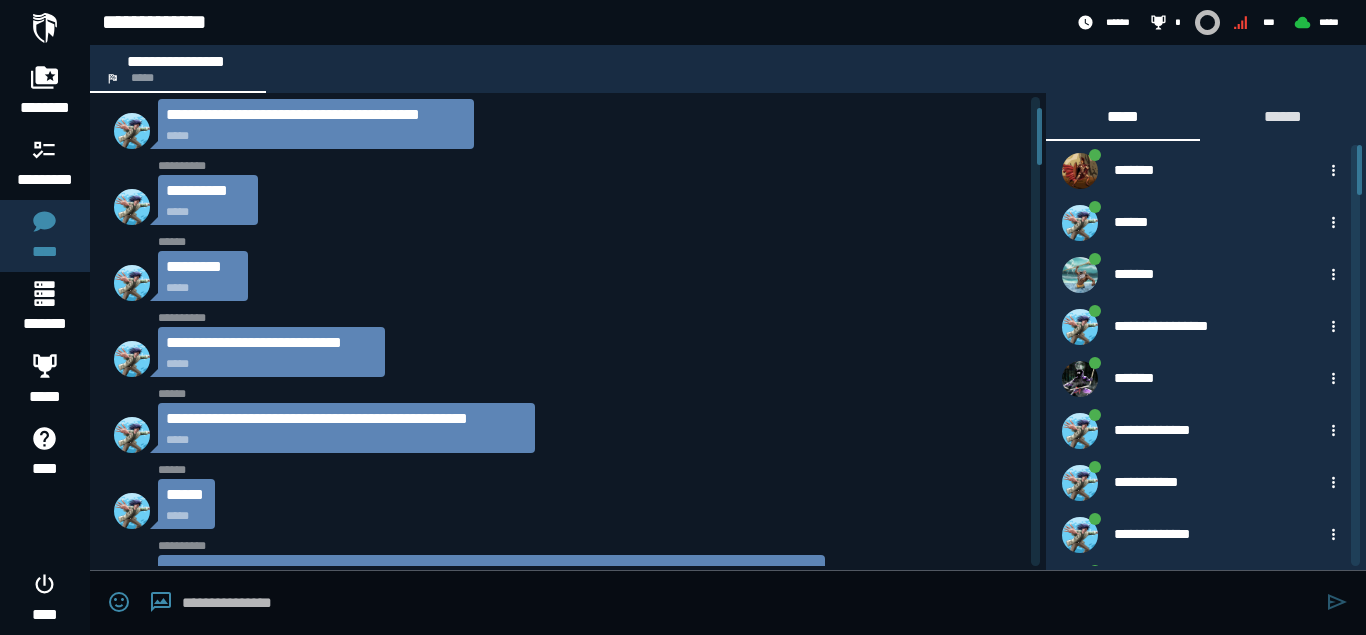 scroll, scrollTop: 273, scrollLeft: 0, axis: vertical 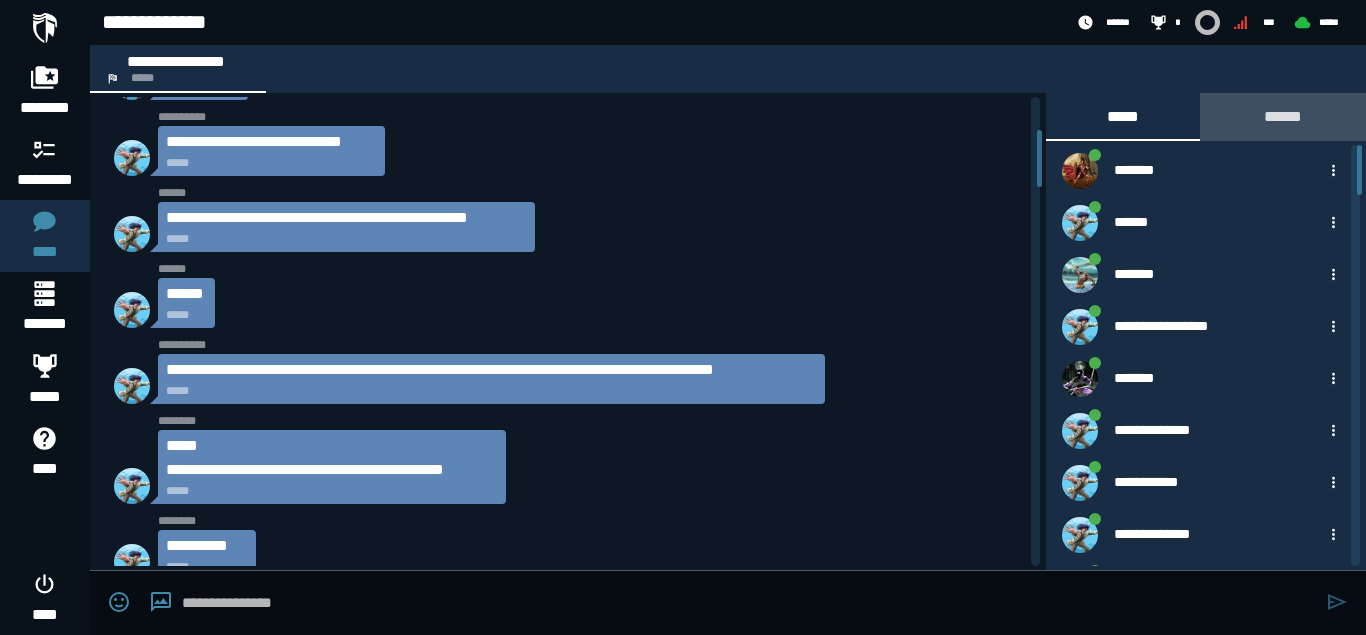click on "******" at bounding box center (1283, 116) 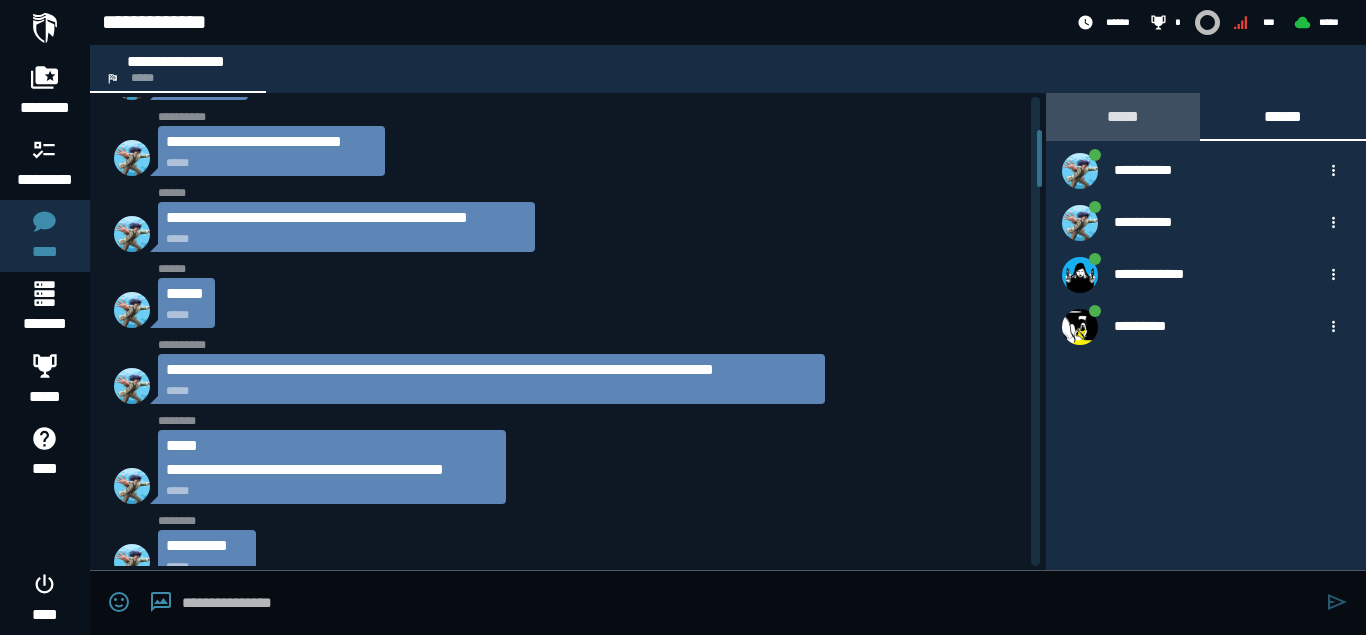 click on "*****" 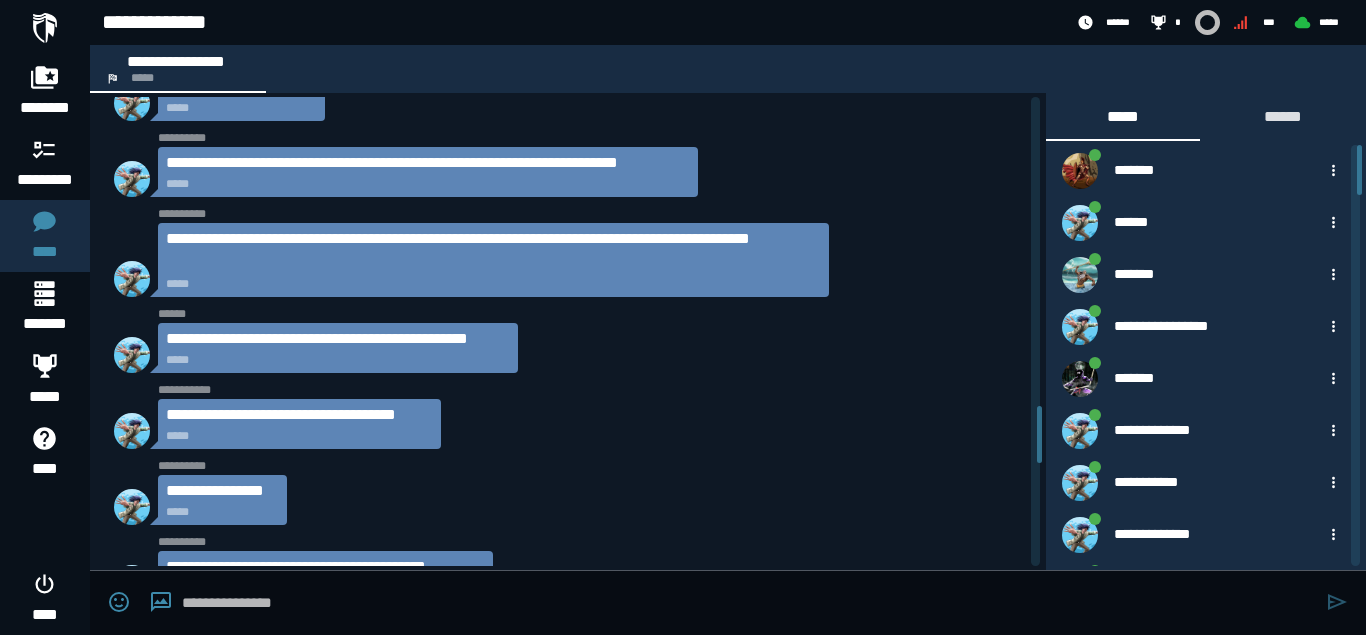 scroll, scrollTop: 2558, scrollLeft: 0, axis: vertical 